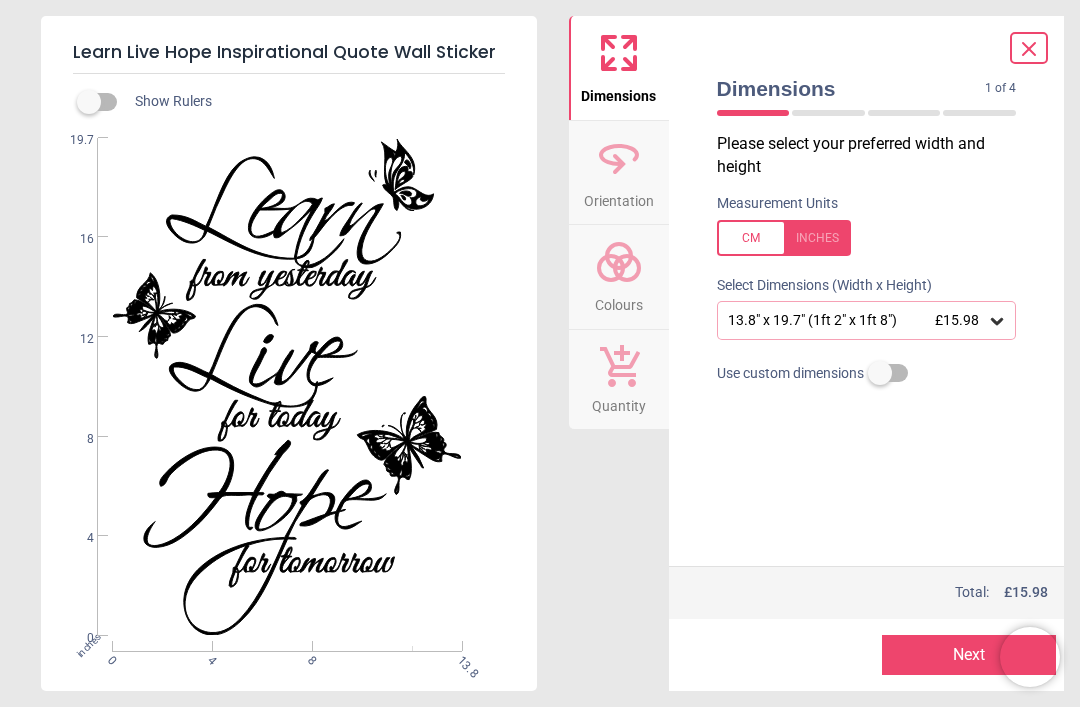 scroll, scrollTop: 0, scrollLeft: 0, axis: both 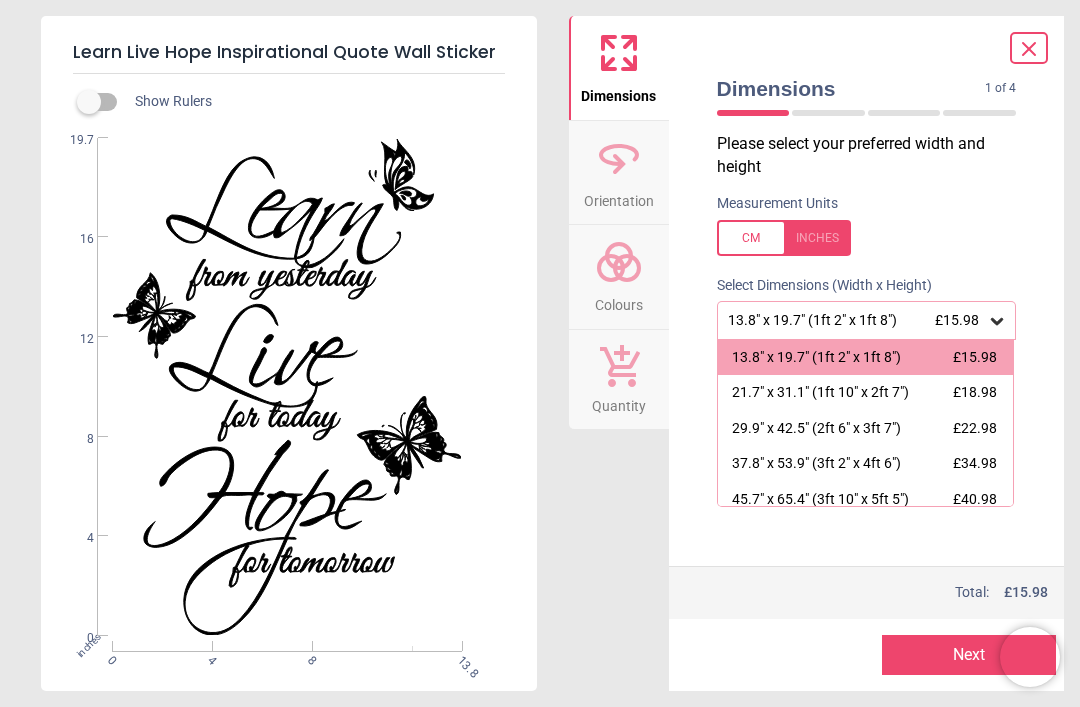 click on "£18.98" at bounding box center [975, 392] 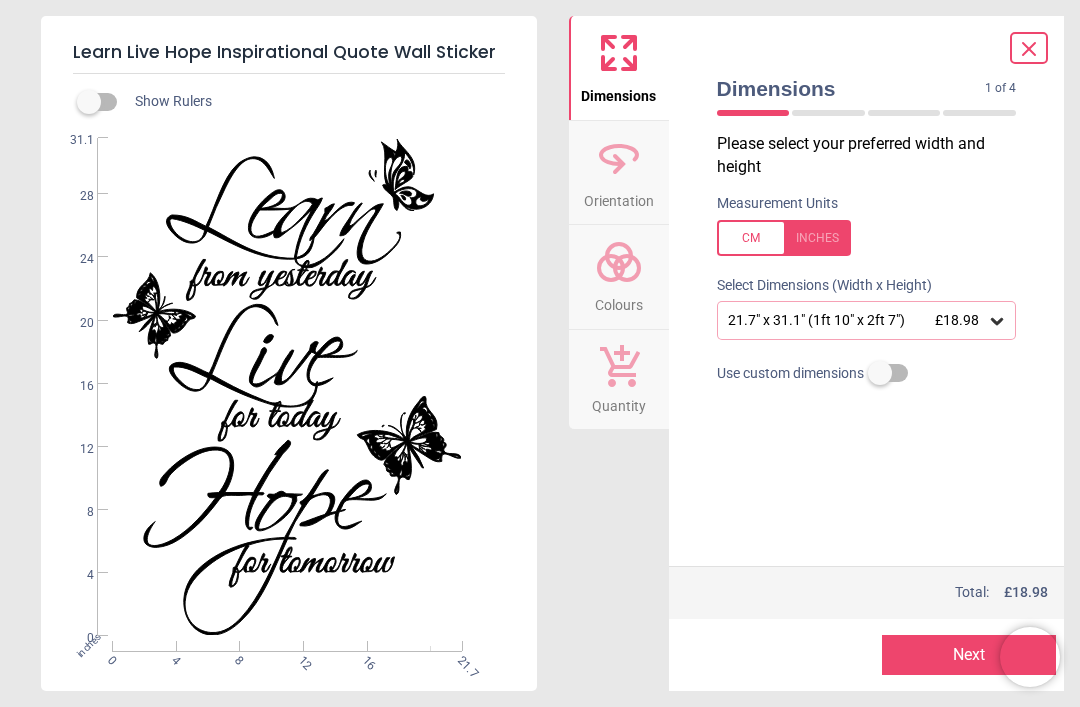 click at bounding box center [880, 373] 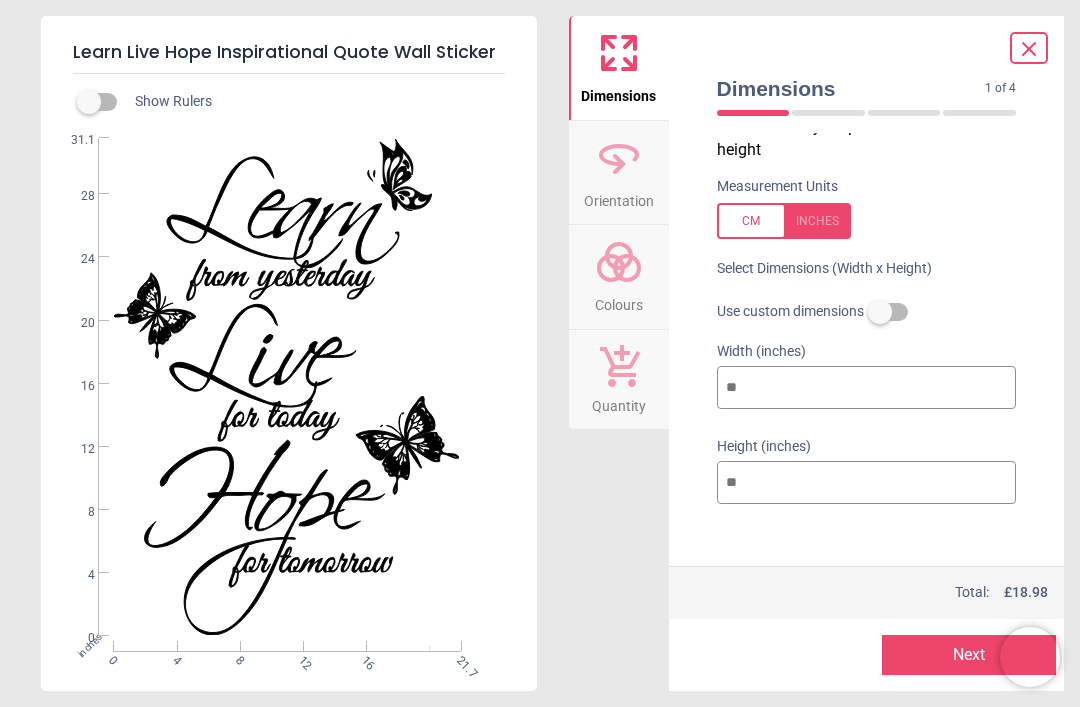 scroll, scrollTop: 16, scrollLeft: 0, axis: vertical 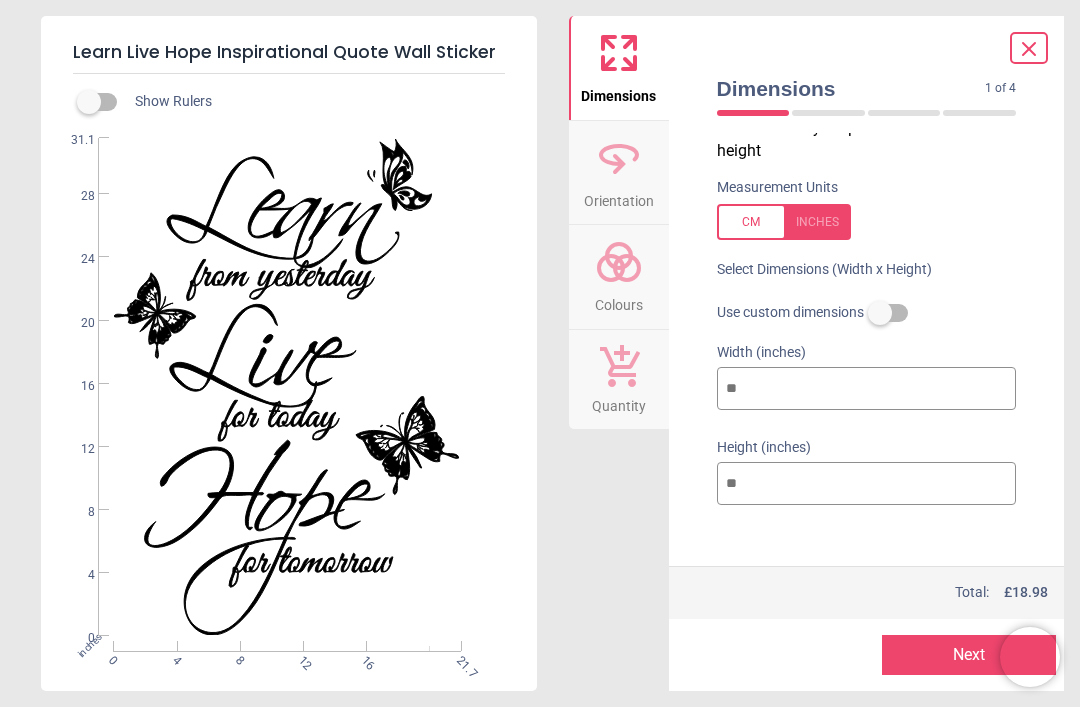 click on "Next" at bounding box center [969, 655] 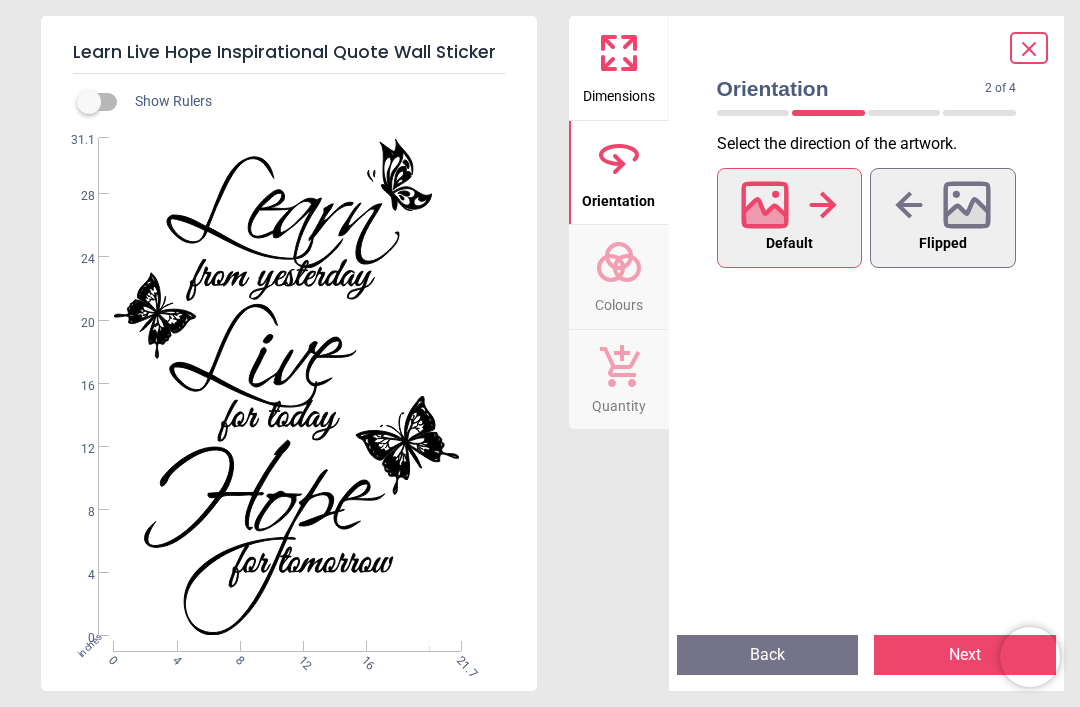 click on "Next" at bounding box center [965, 655] 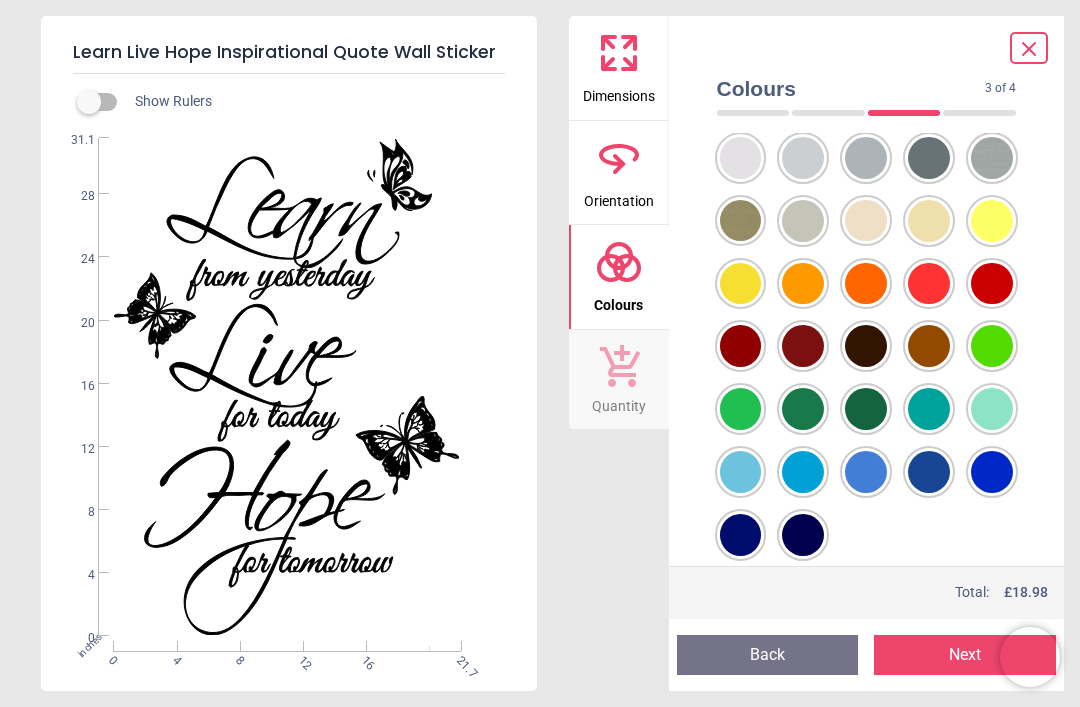 scroll, scrollTop: 105, scrollLeft: 0, axis: vertical 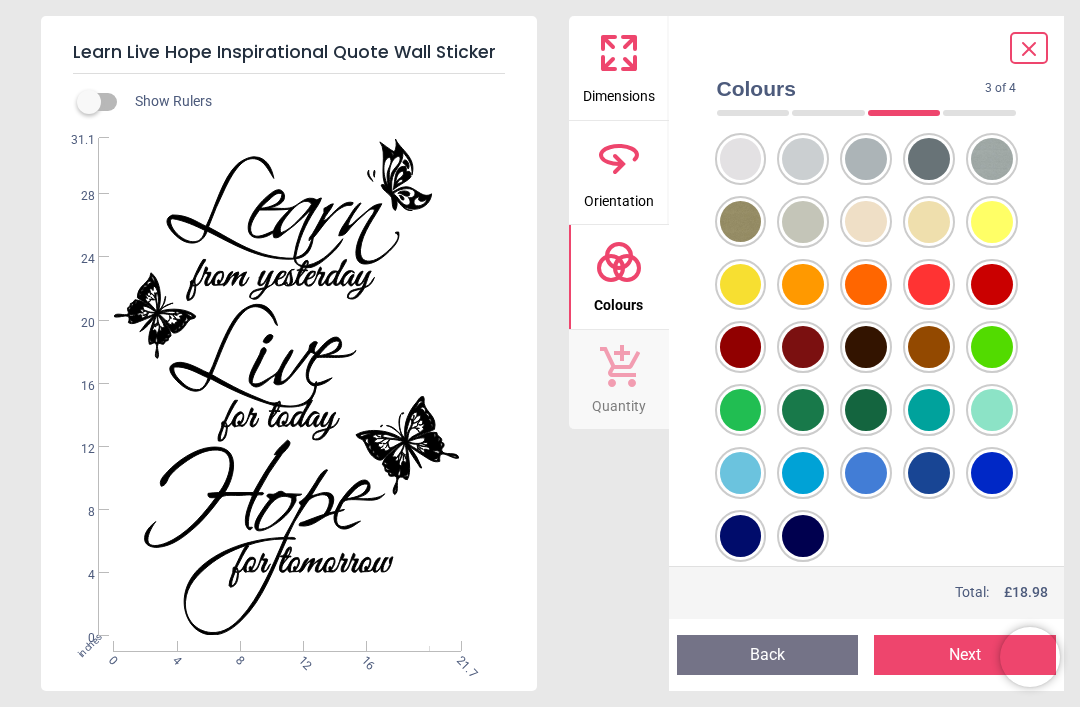 click at bounding box center (741, 96) 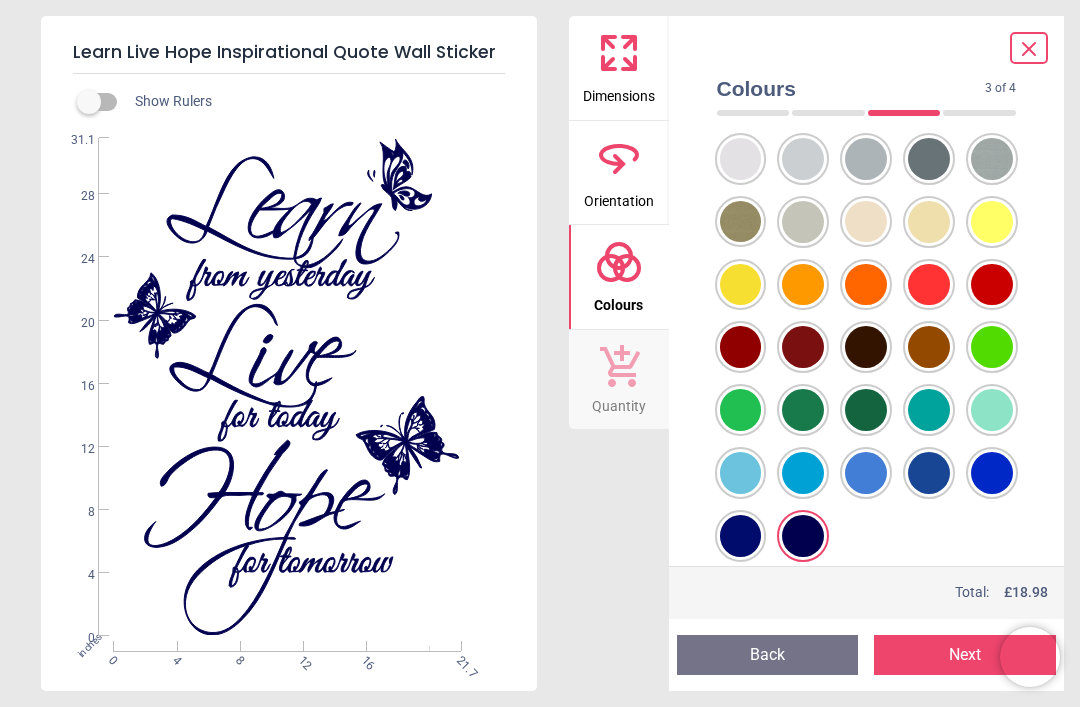 click on "Next" at bounding box center (965, 655) 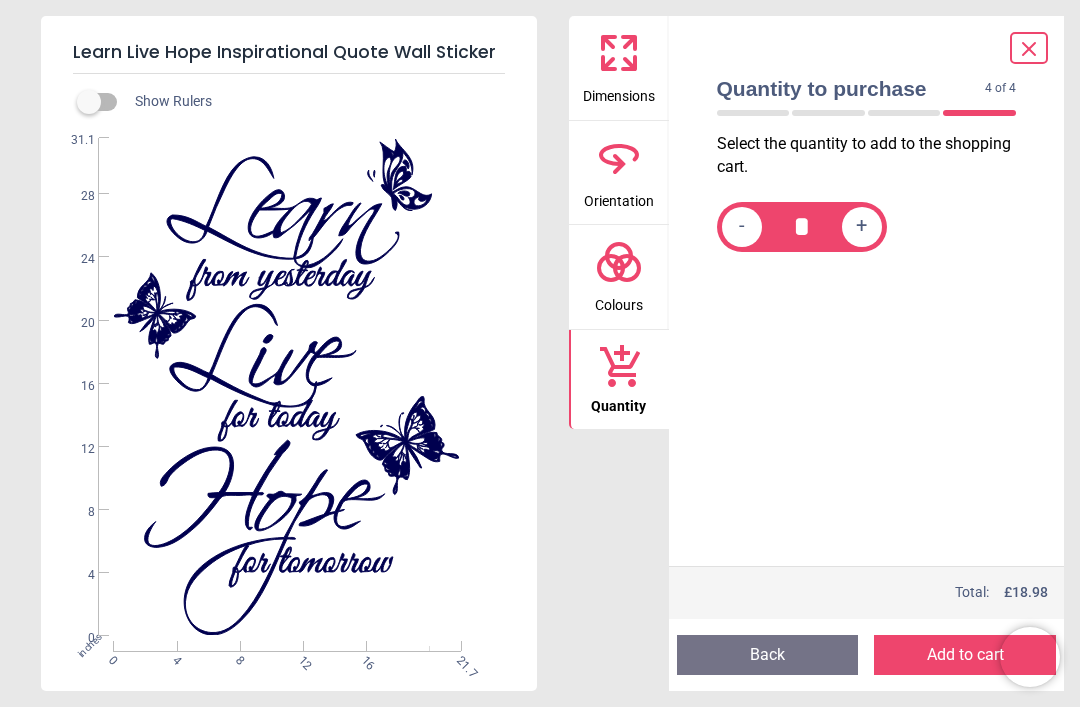 click on "Add to cart" at bounding box center (965, 655) 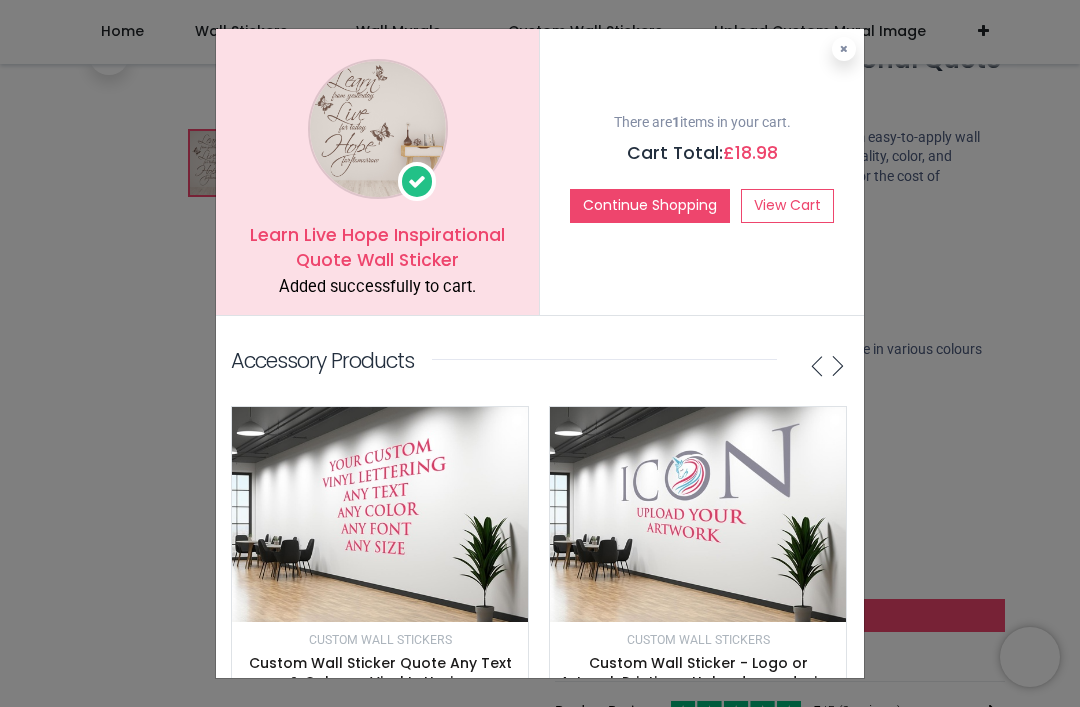 click at bounding box center [844, 49] 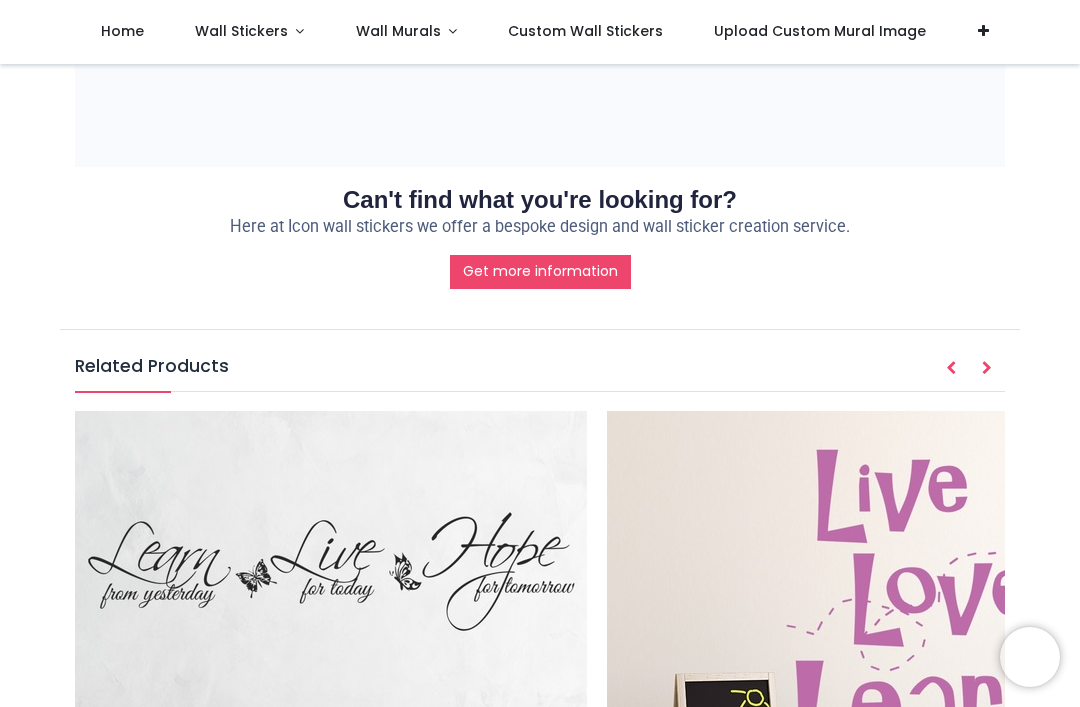 scroll, scrollTop: 2145, scrollLeft: 0, axis: vertical 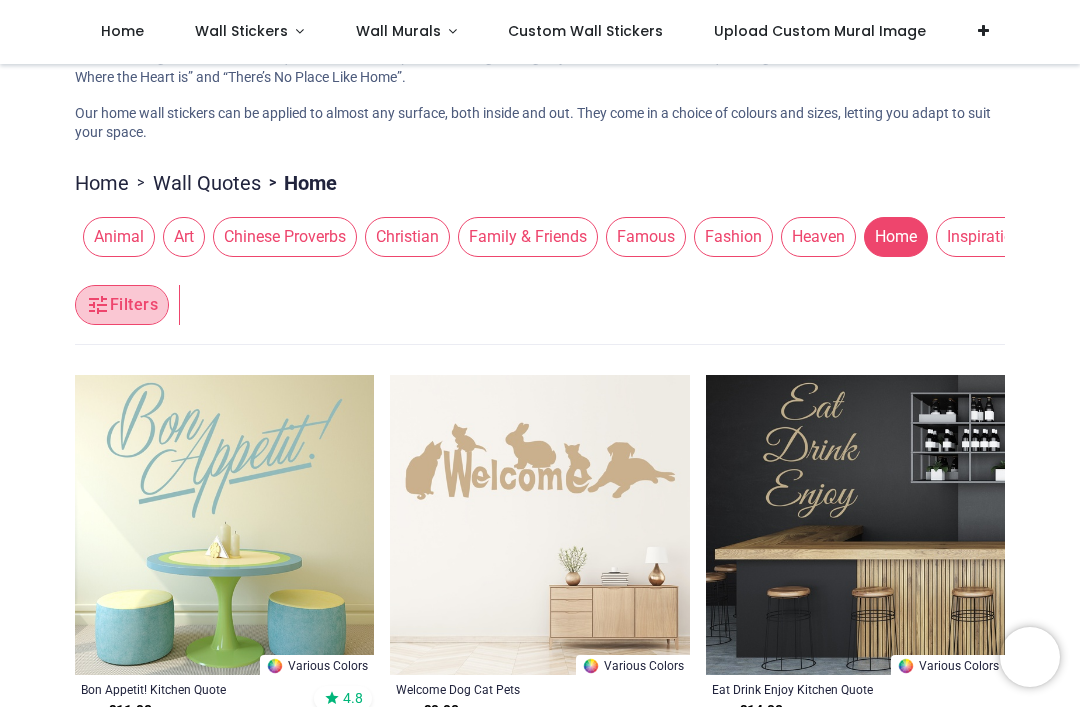 click on "Filters" at bounding box center (122, 305) 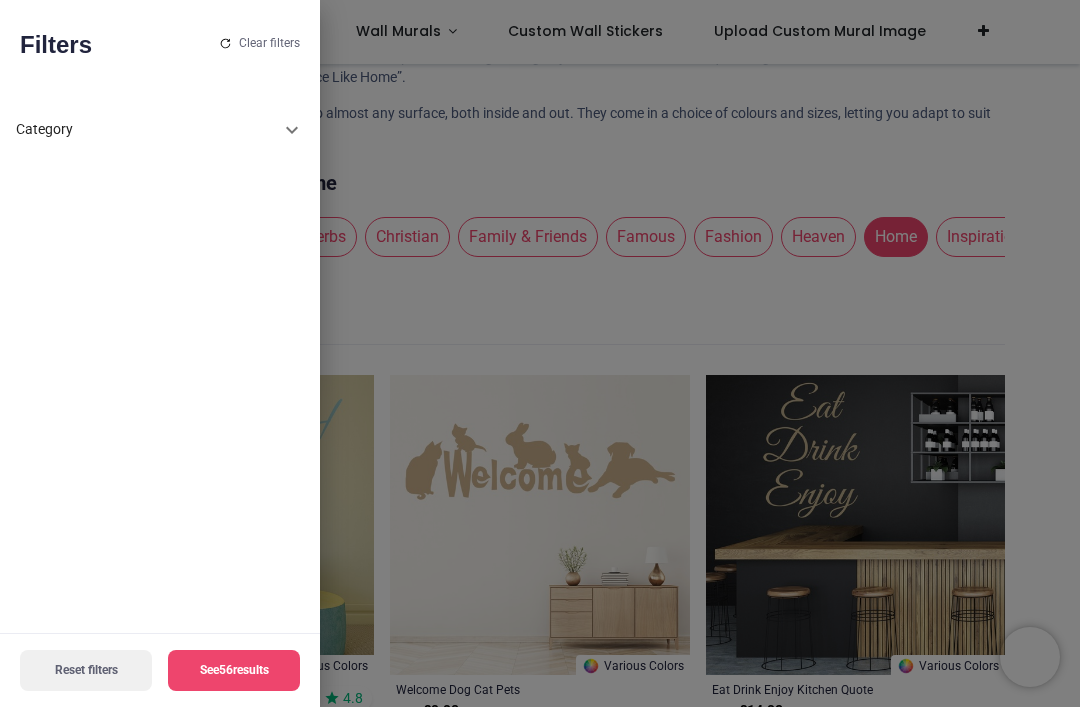 click on "Category" at bounding box center (148, 130) 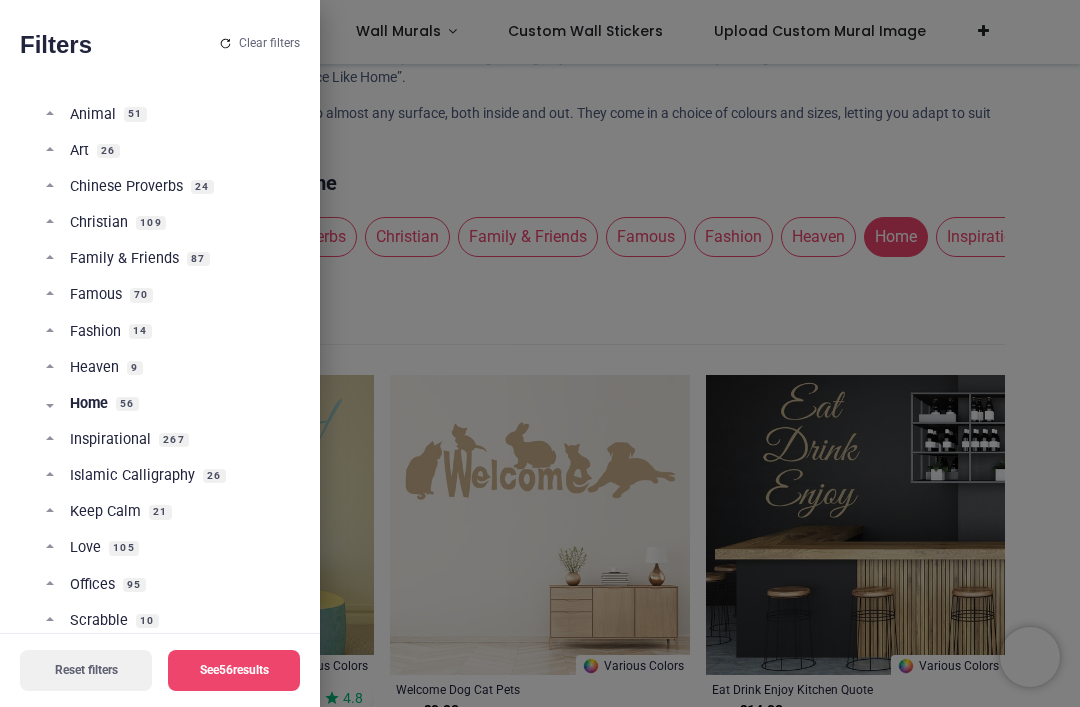 scroll, scrollTop: 434, scrollLeft: 0, axis: vertical 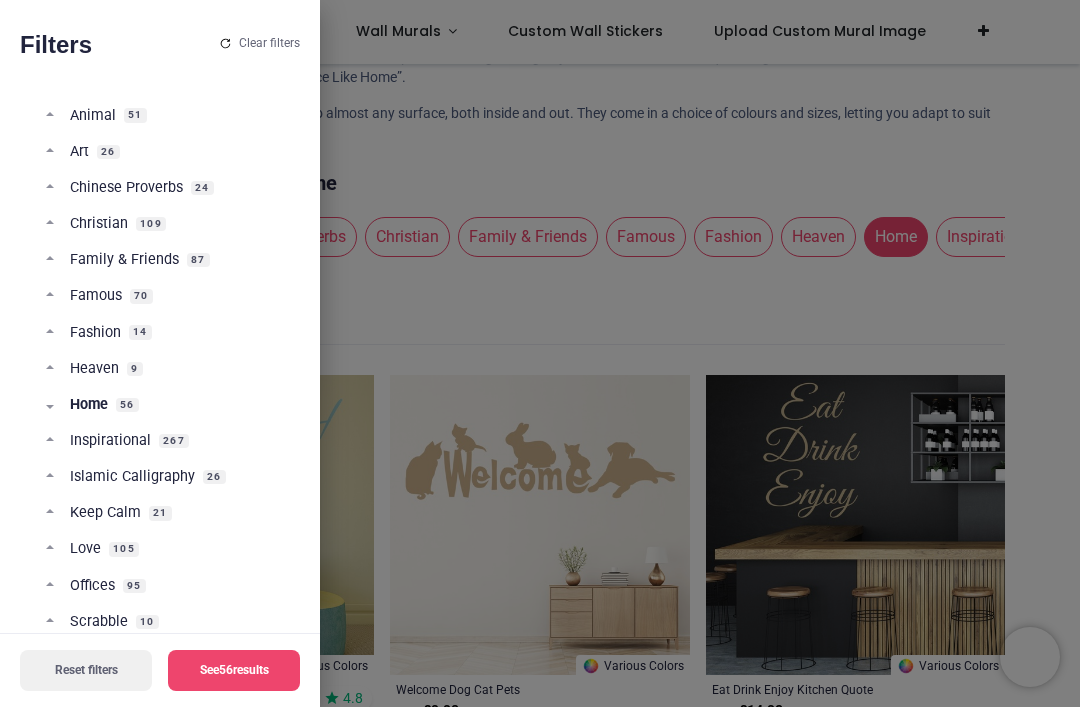 click on "Home 56" at bounding box center (167, 413) 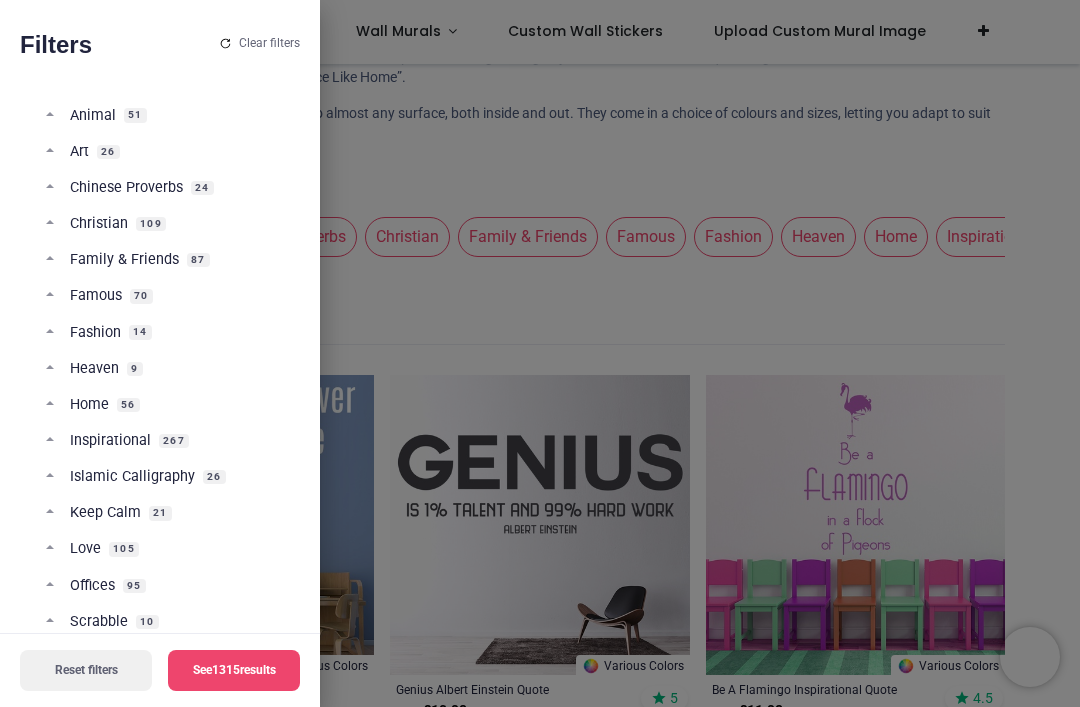 click at bounding box center (540, 353) 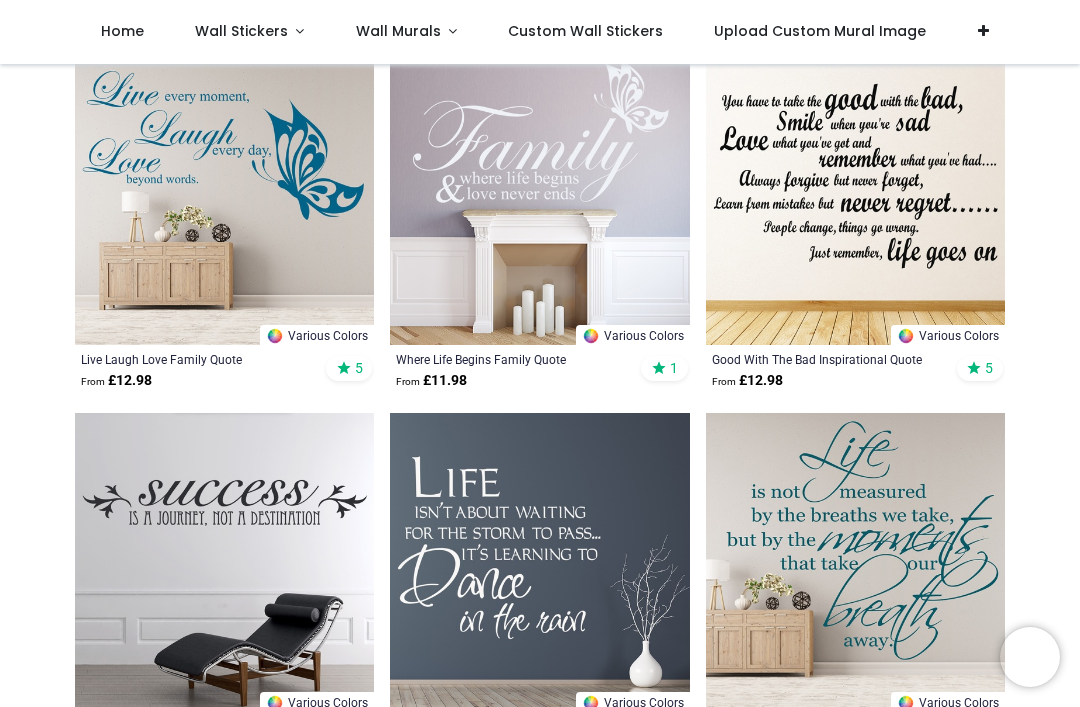 scroll, scrollTop: 1582, scrollLeft: 0, axis: vertical 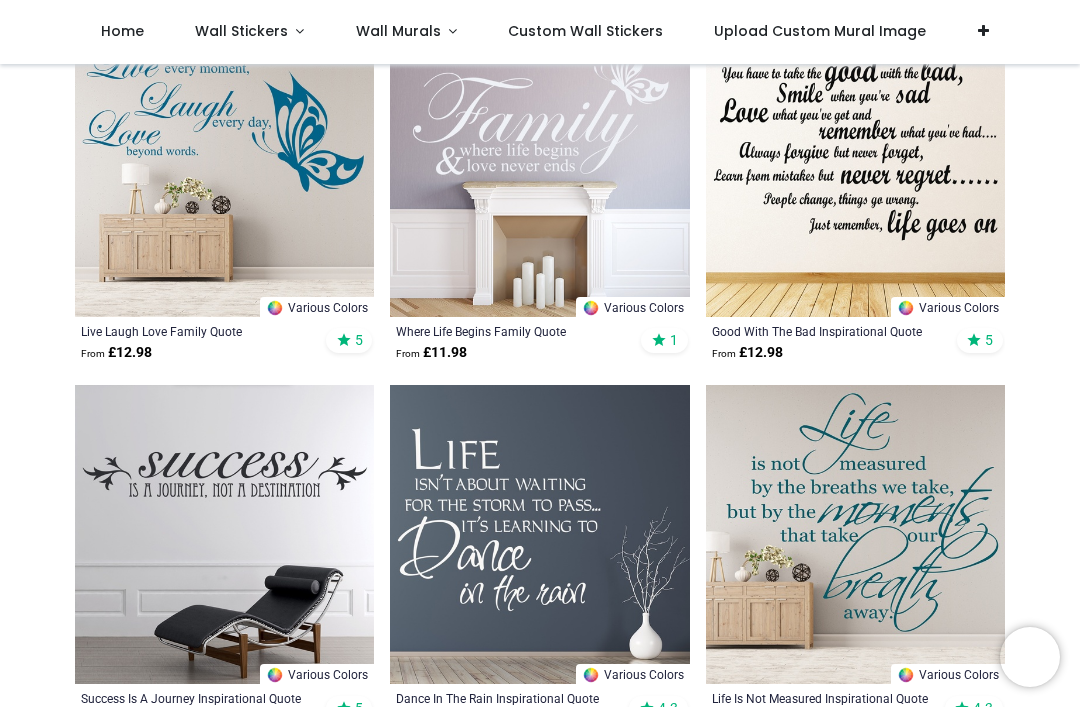 click at bounding box center [855, 534] 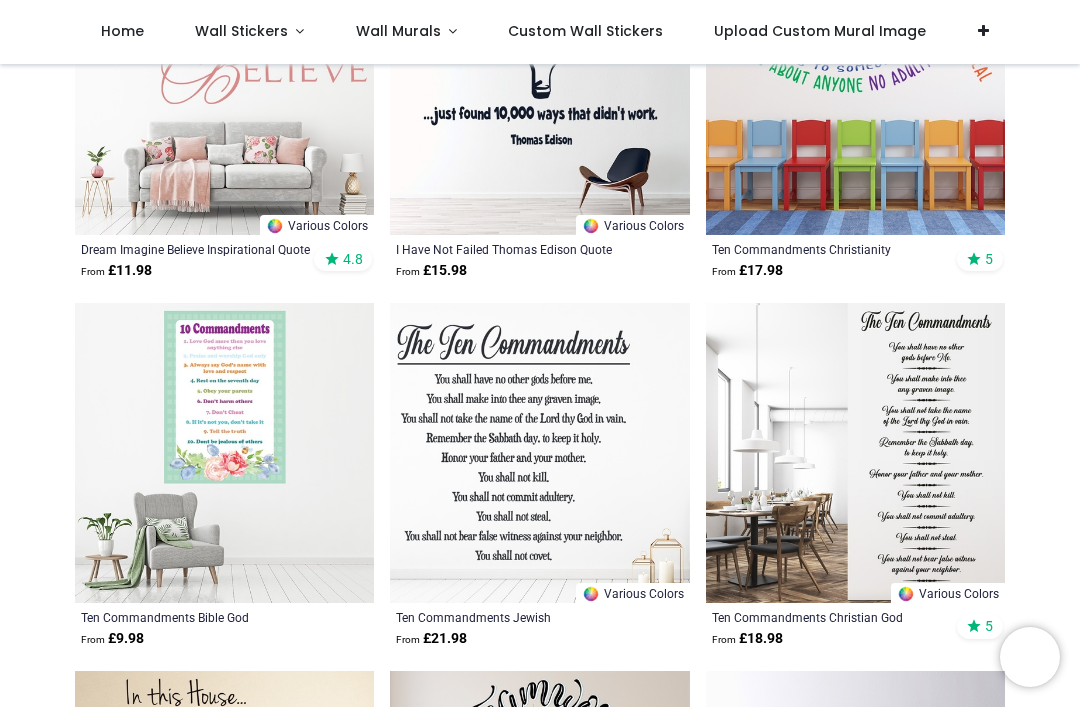 scroll, scrollTop: 2400, scrollLeft: 0, axis: vertical 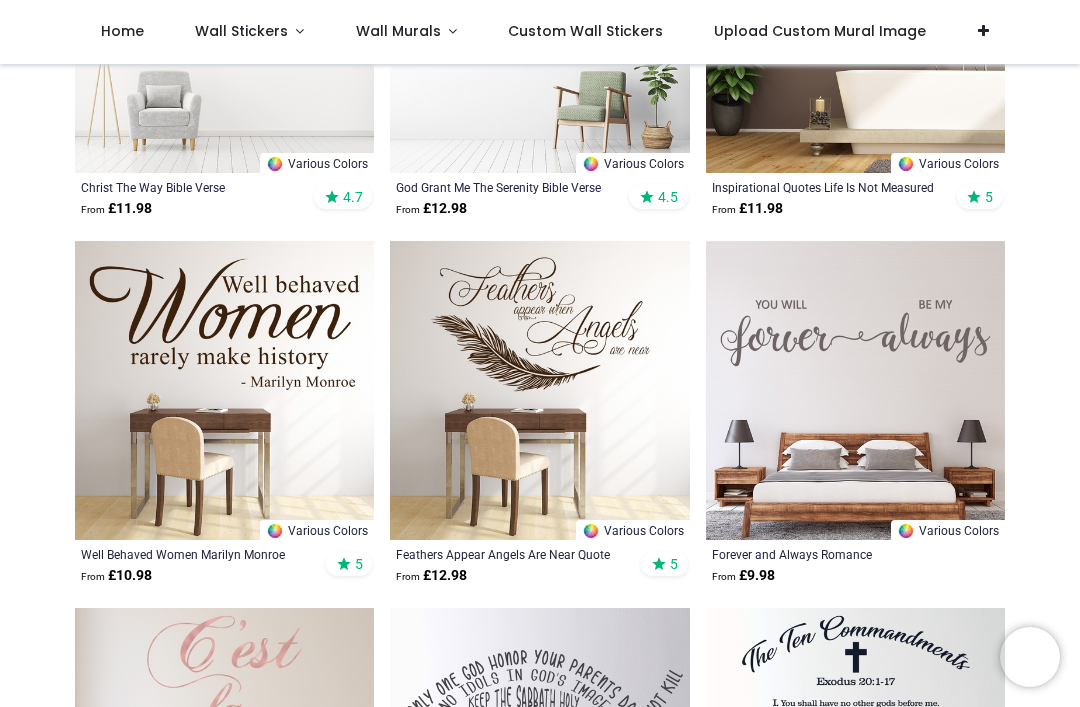 click at bounding box center [224, 390] 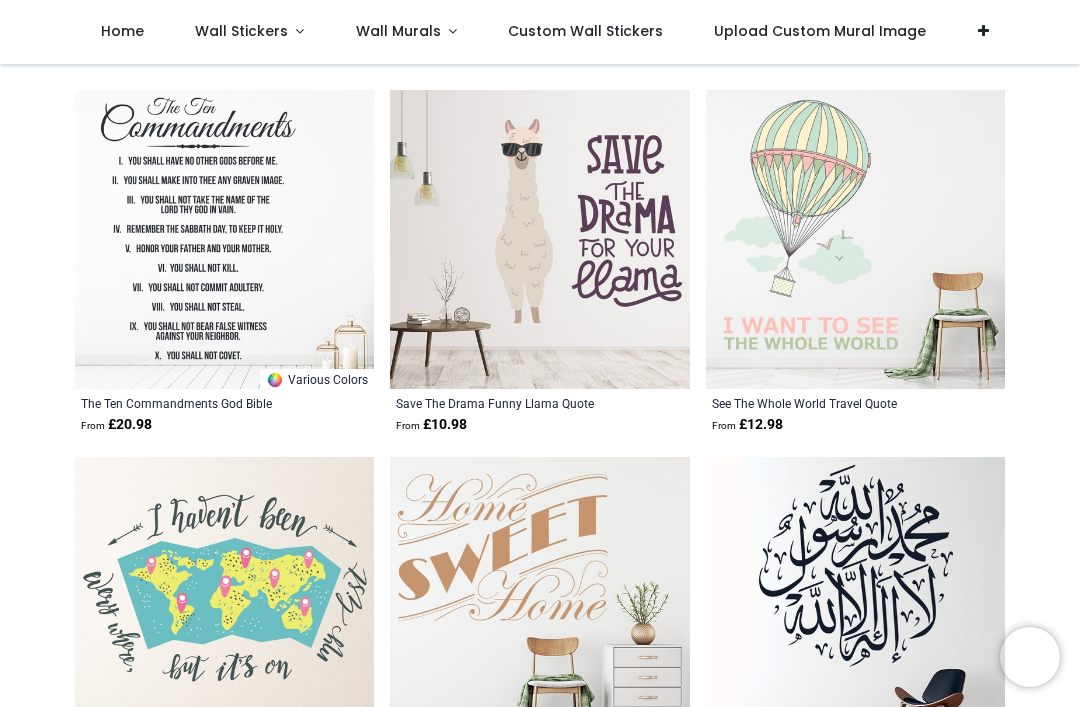 scroll, scrollTop: 6290, scrollLeft: 0, axis: vertical 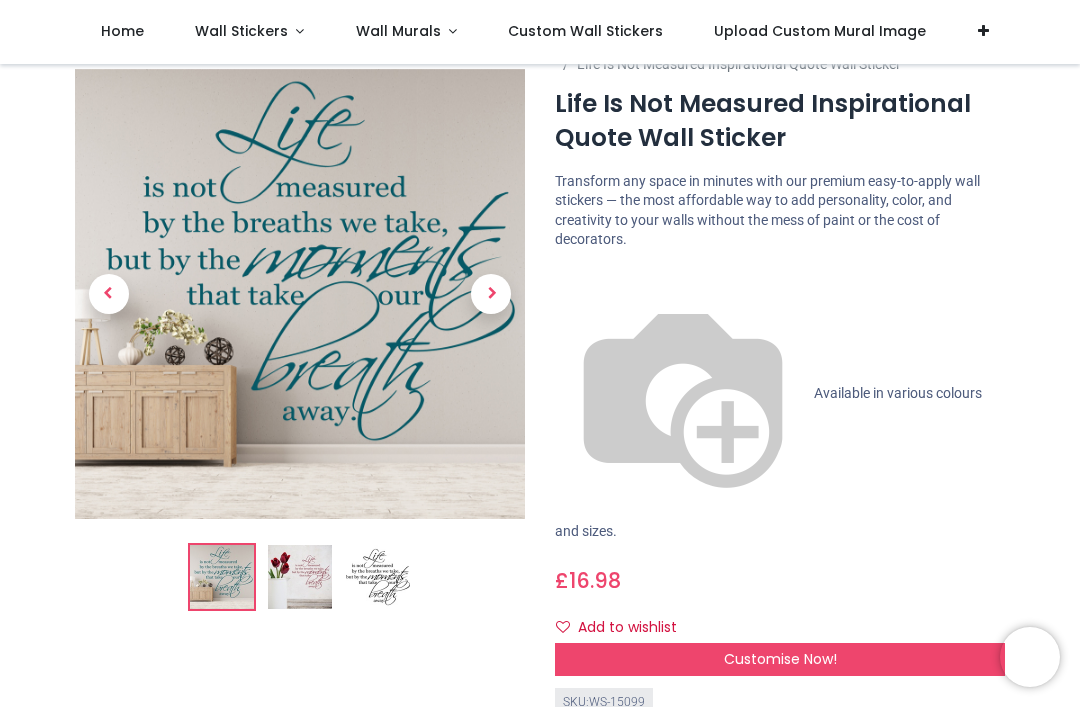 click on "Customise Now!" at bounding box center (780, 659) 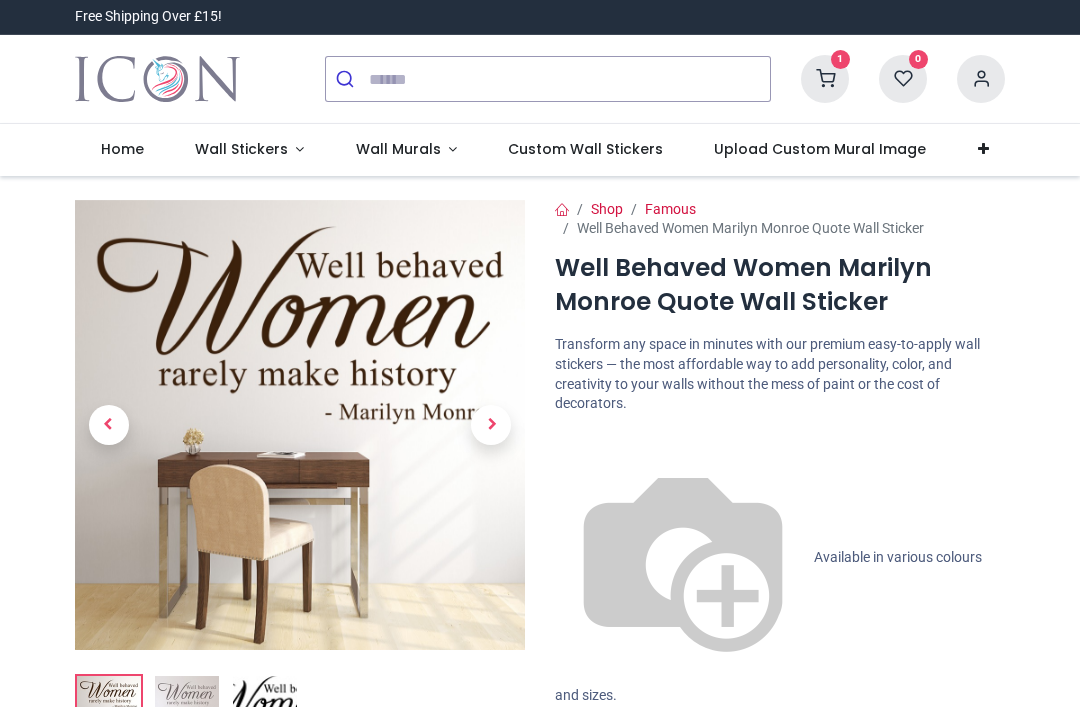 scroll, scrollTop: 0, scrollLeft: 0, axis: both 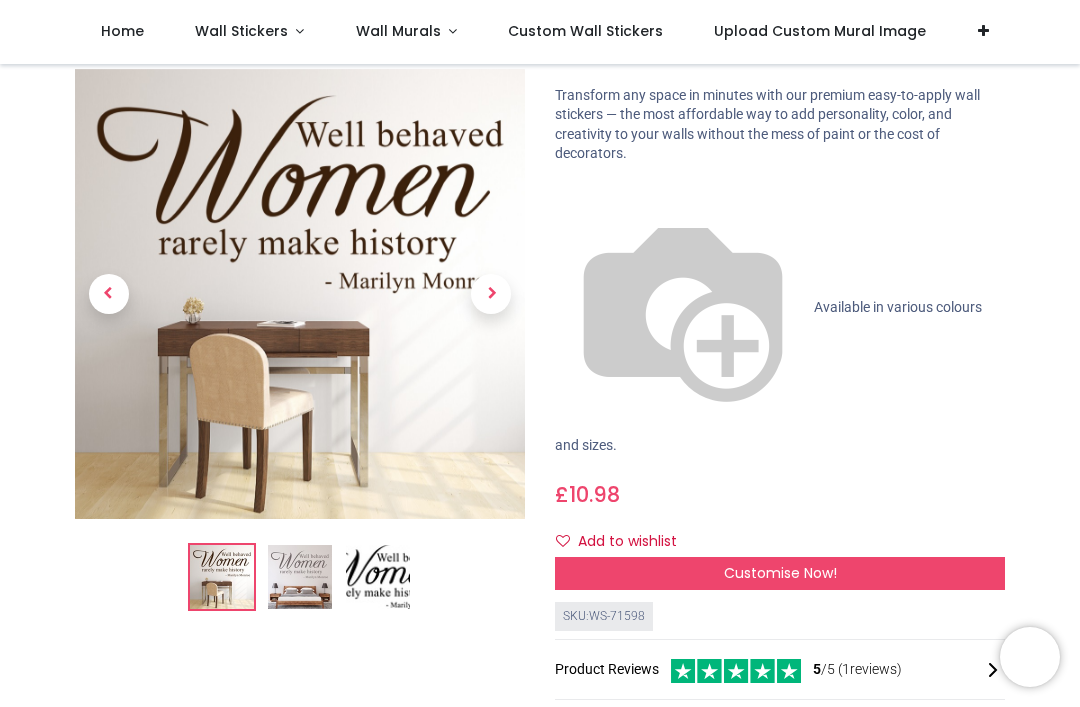 click on "Customise Now!" at bounding box center (780, 574) 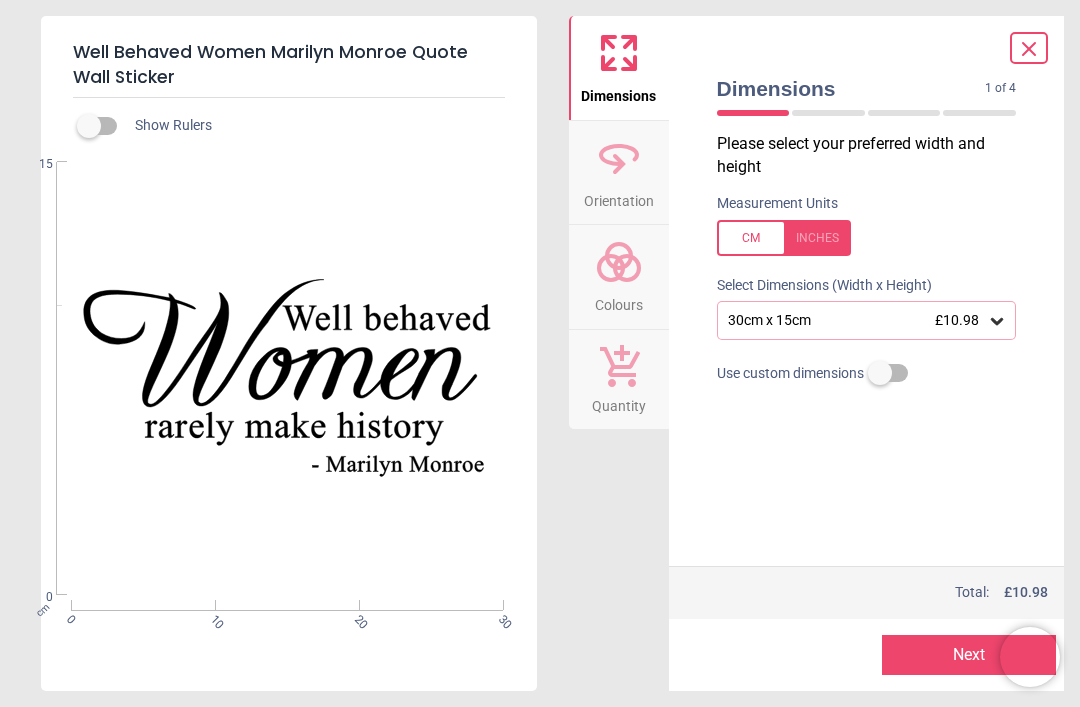 click 